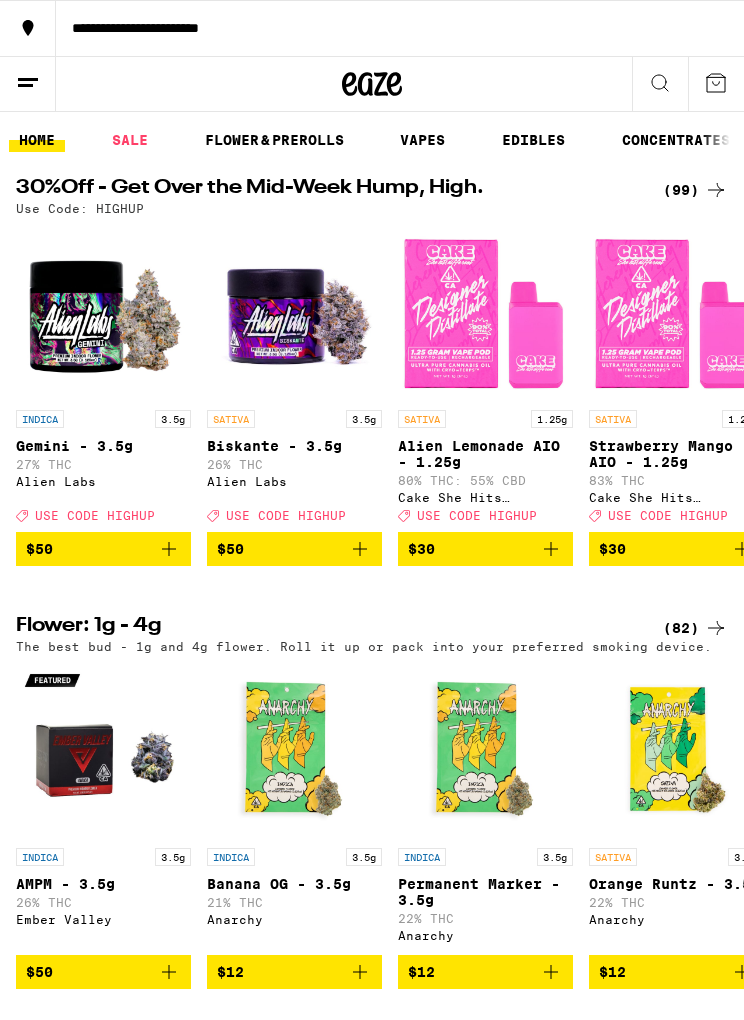 scroll, scrollTop: 0, scrollLeft: 0, axis: both 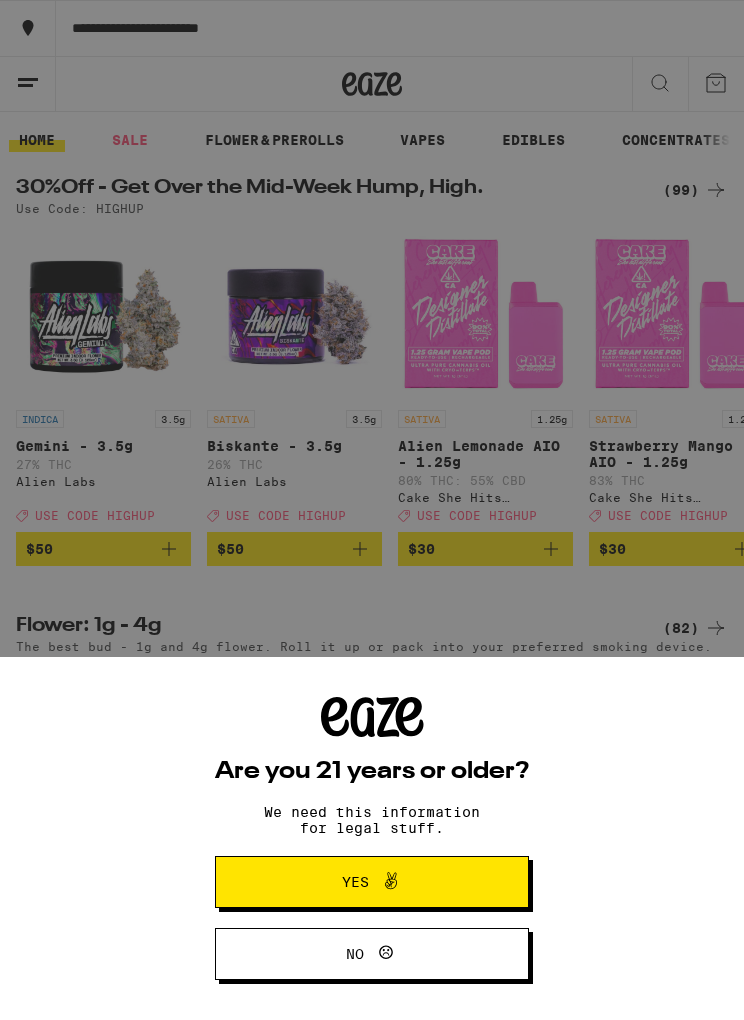 click on "Yes" at bounding box center [372, 882] 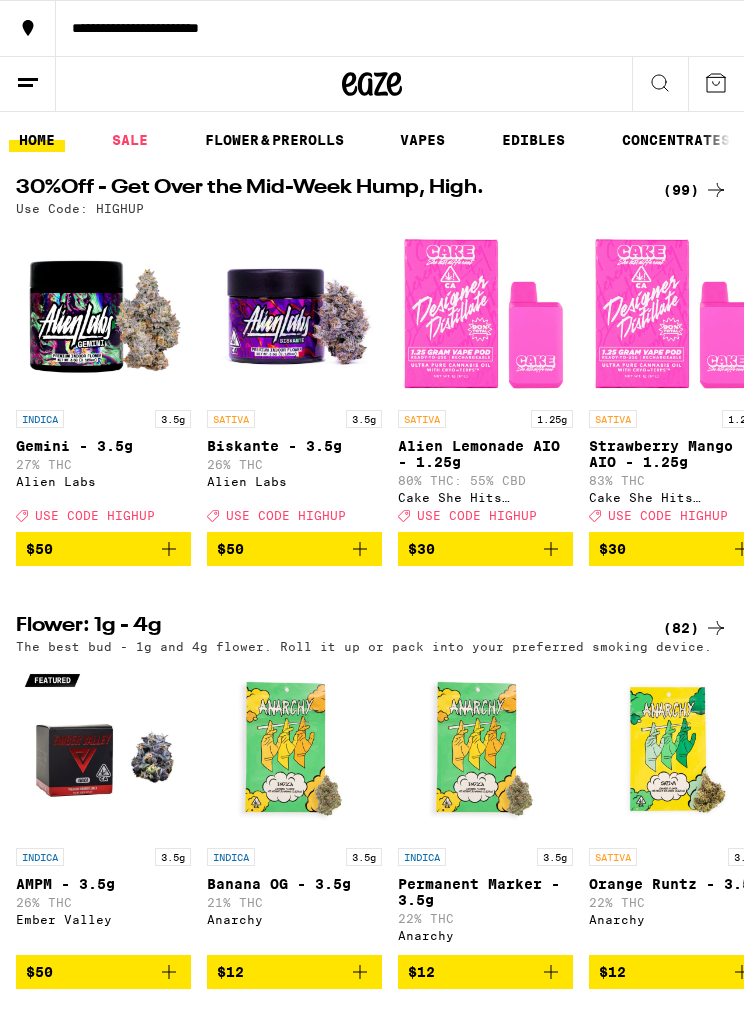 scroll, scrollTop: 0, scrollLeft: 0, axis: both 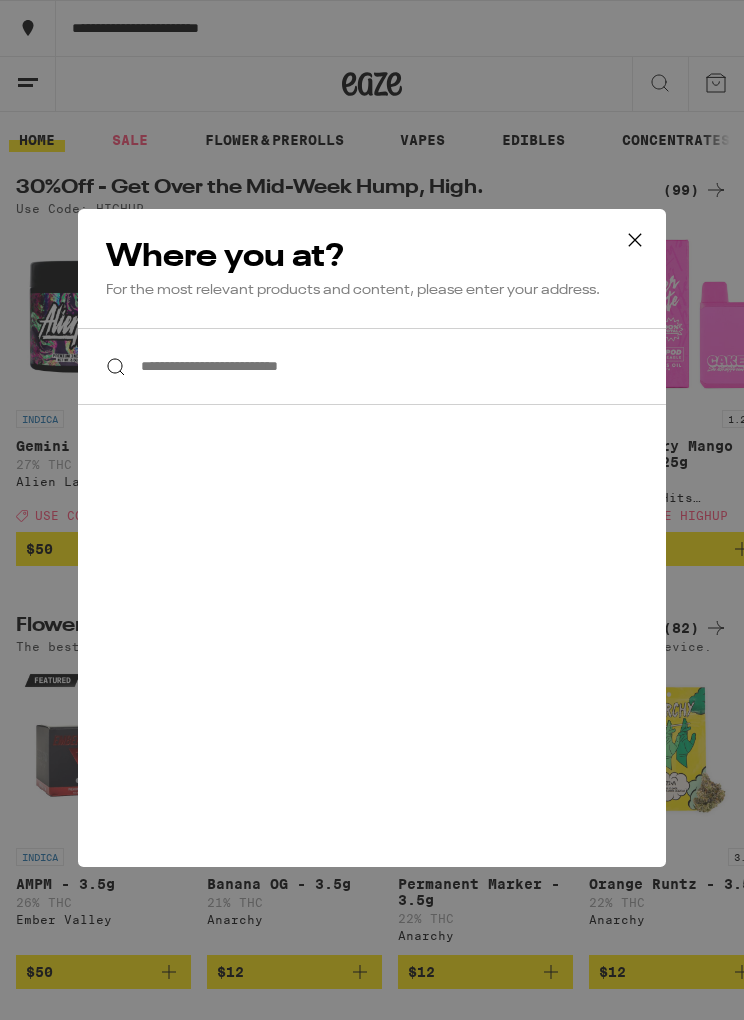 click on "**********" at bounding box center [372, 510] 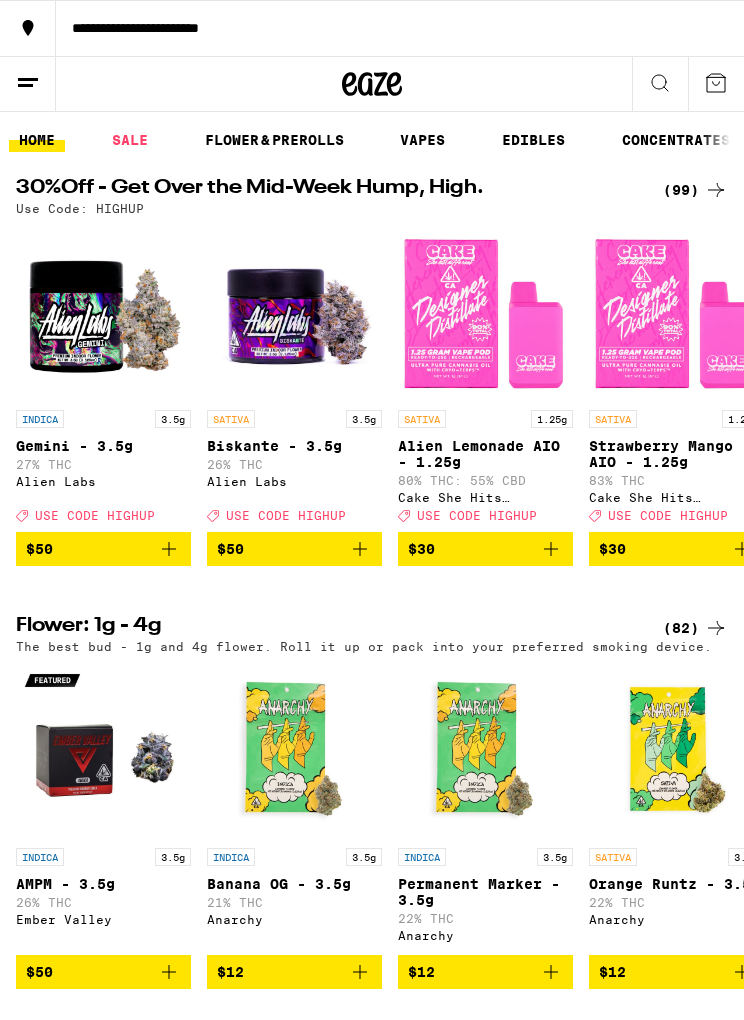 click at bounding box center [660, 84] 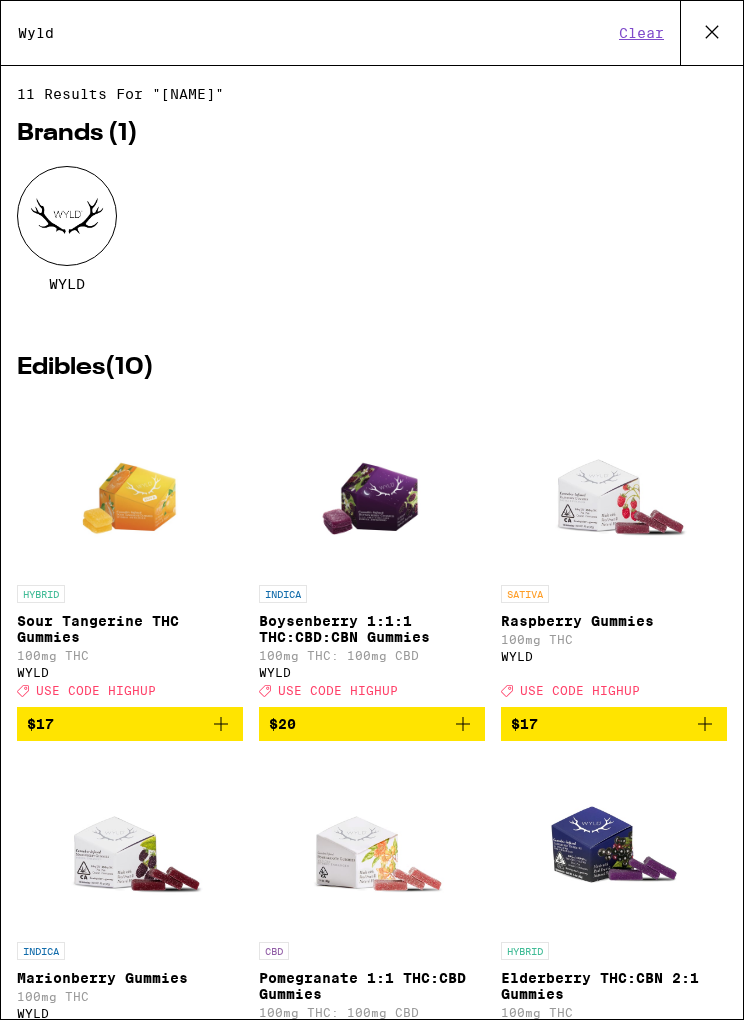 scroll, scrollTop: 0, scrollLeft: 0, axis: both 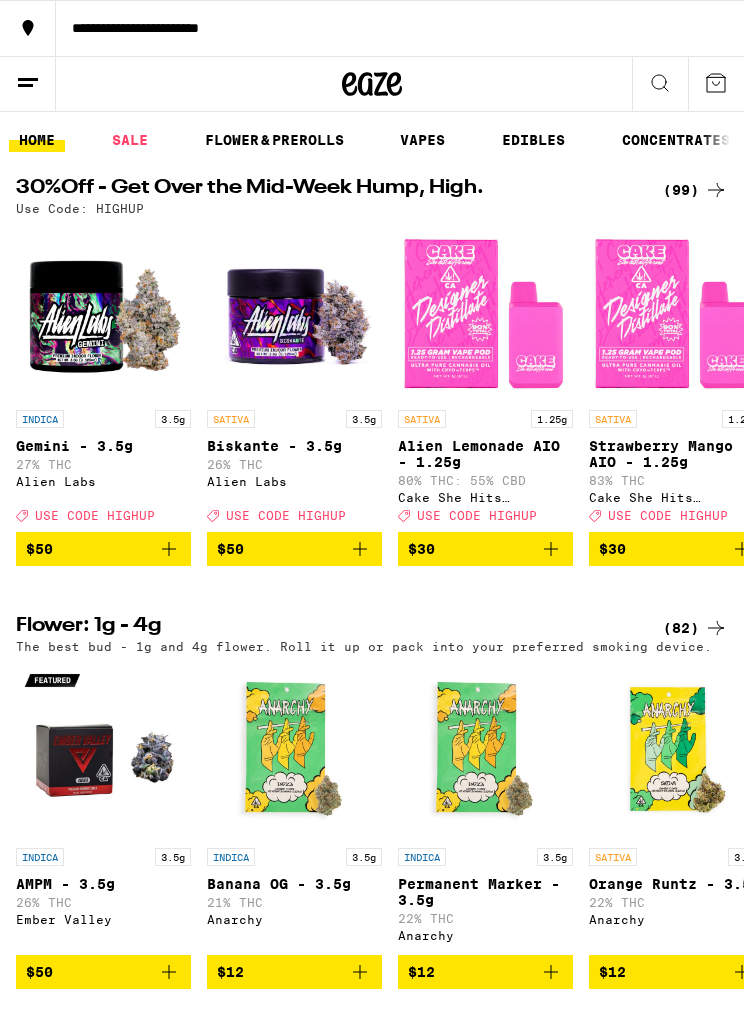 click 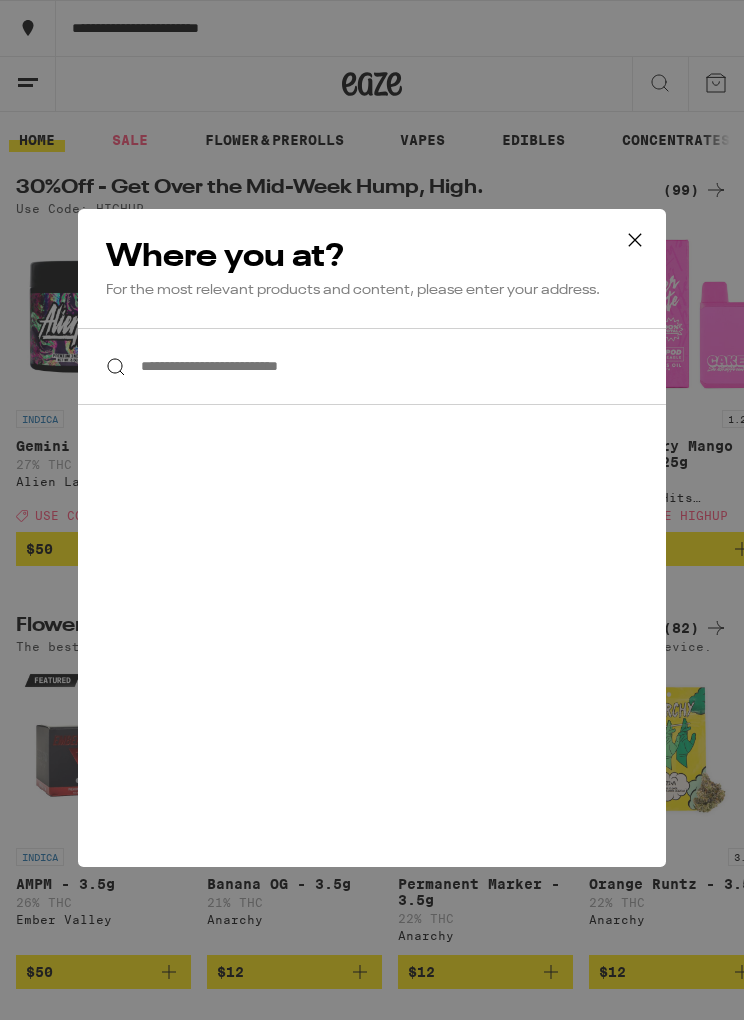 click 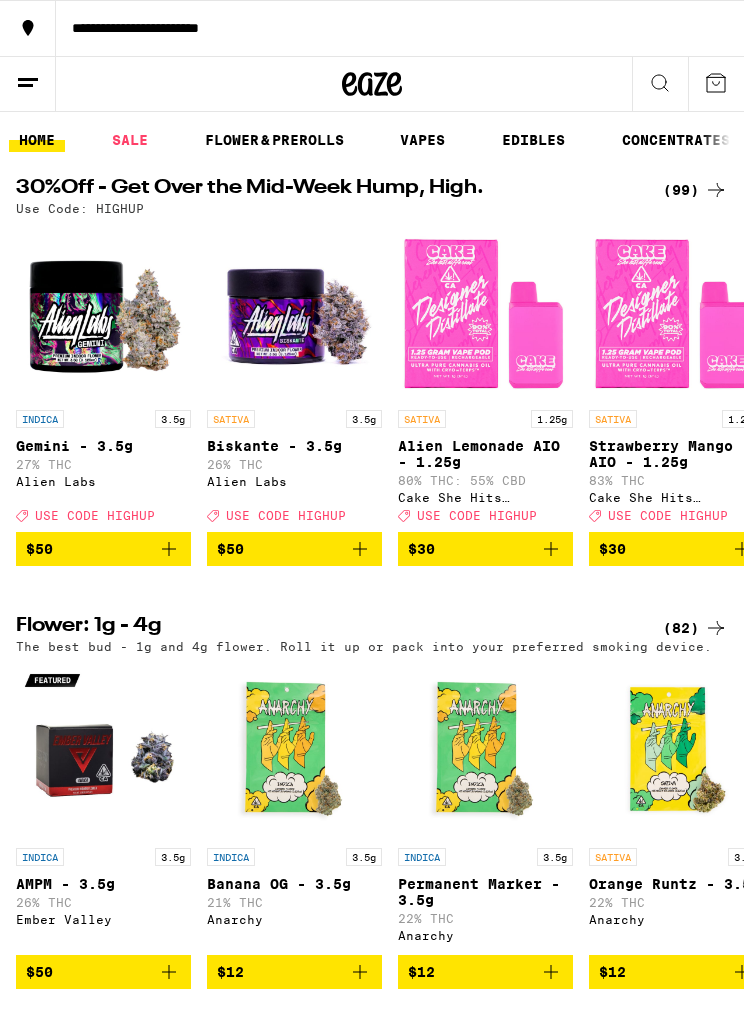 click at bounding box center [28, 84] 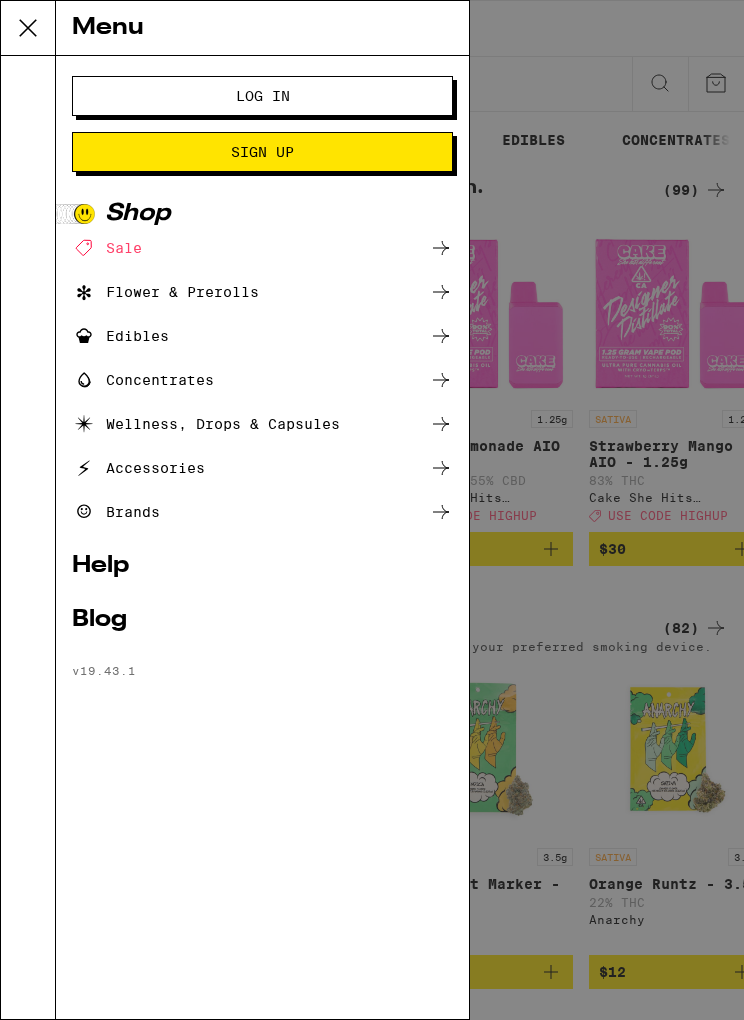 click on "Log In" at bounding box center (262, 96) 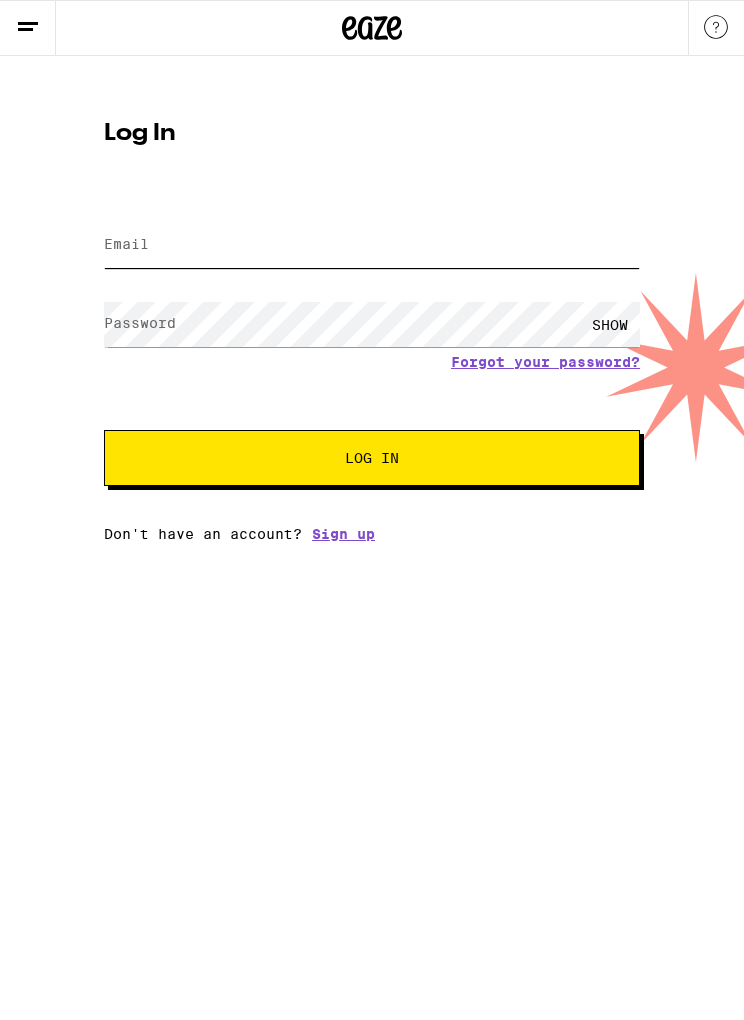 click on "Email" at bounding box center (372, 245) 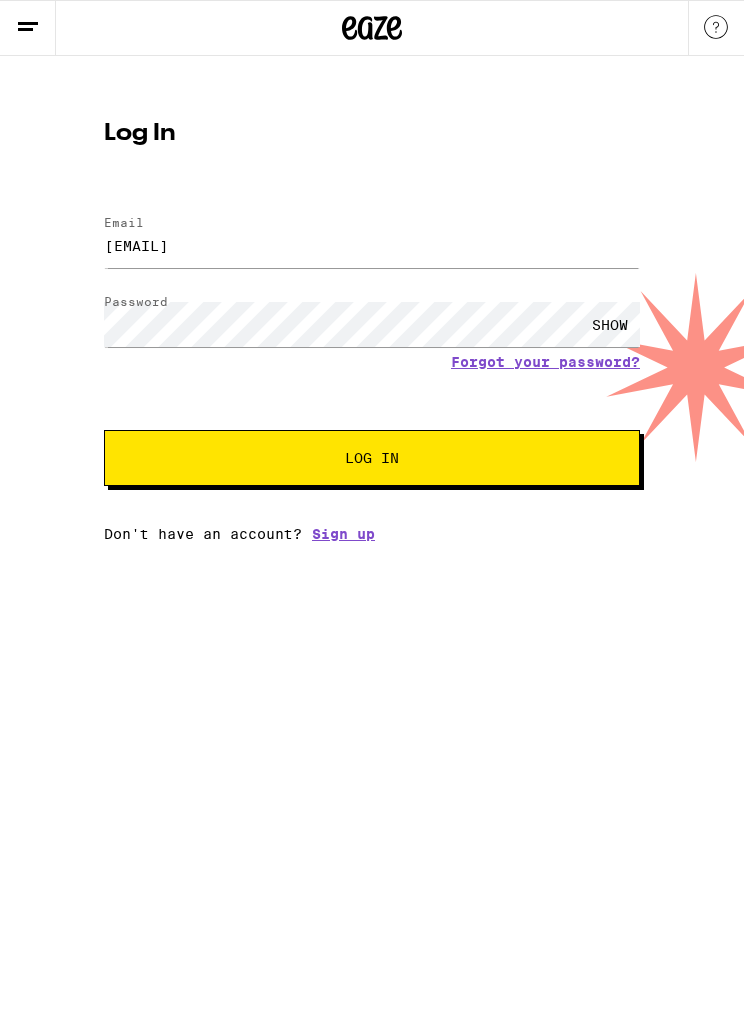 click on "Log In" at bounding box center (372, 458) 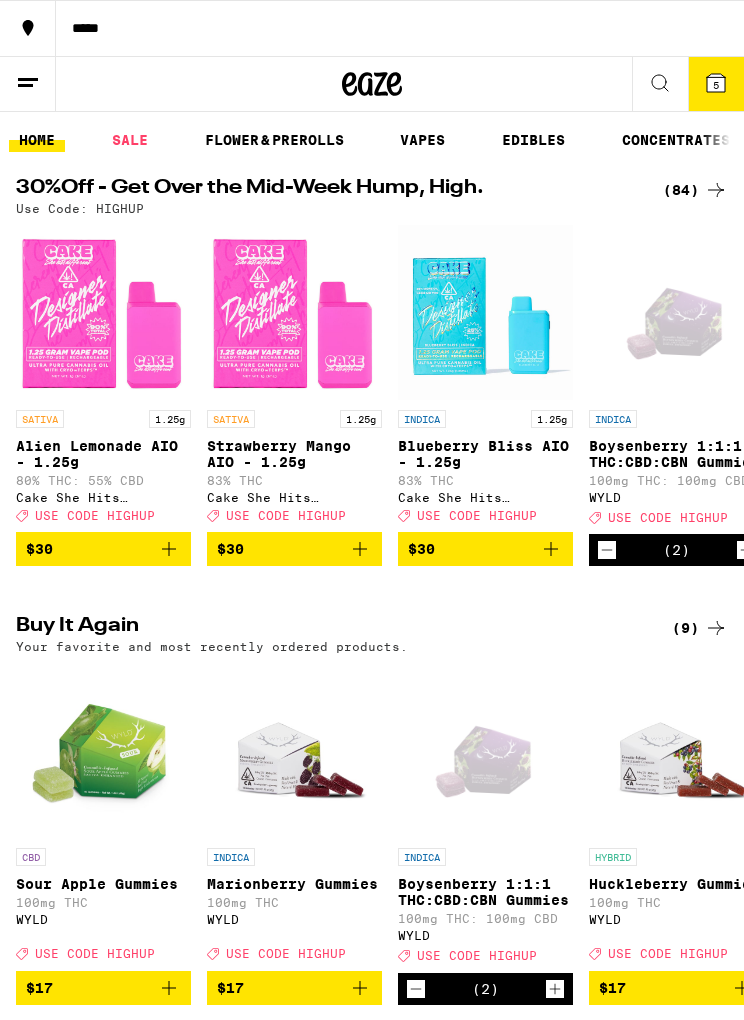 scroll, scrollTop: 0, scrollLeft: 0, axis: both 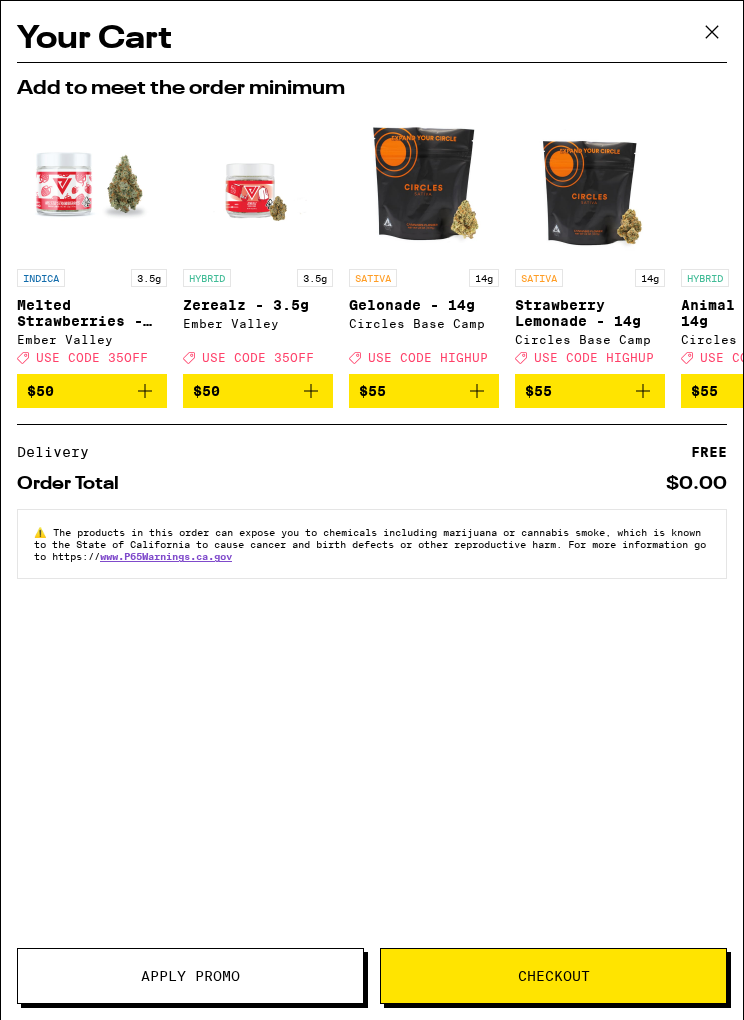 click 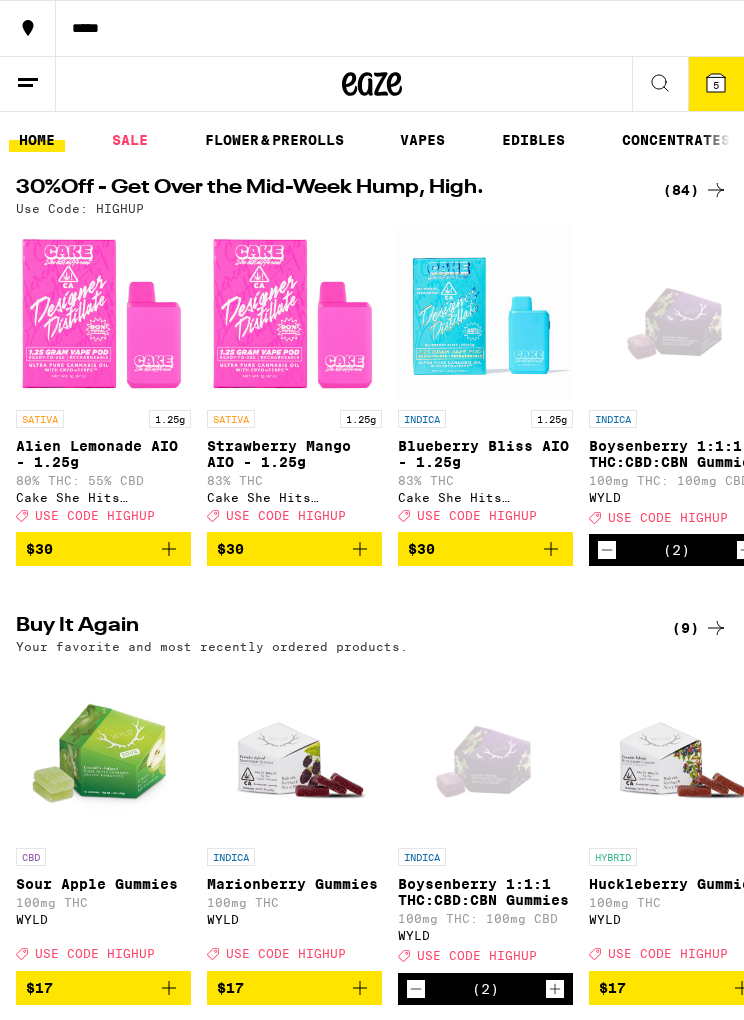 scroll, scrollTop: 0, scrollLeft: 0, axis: both 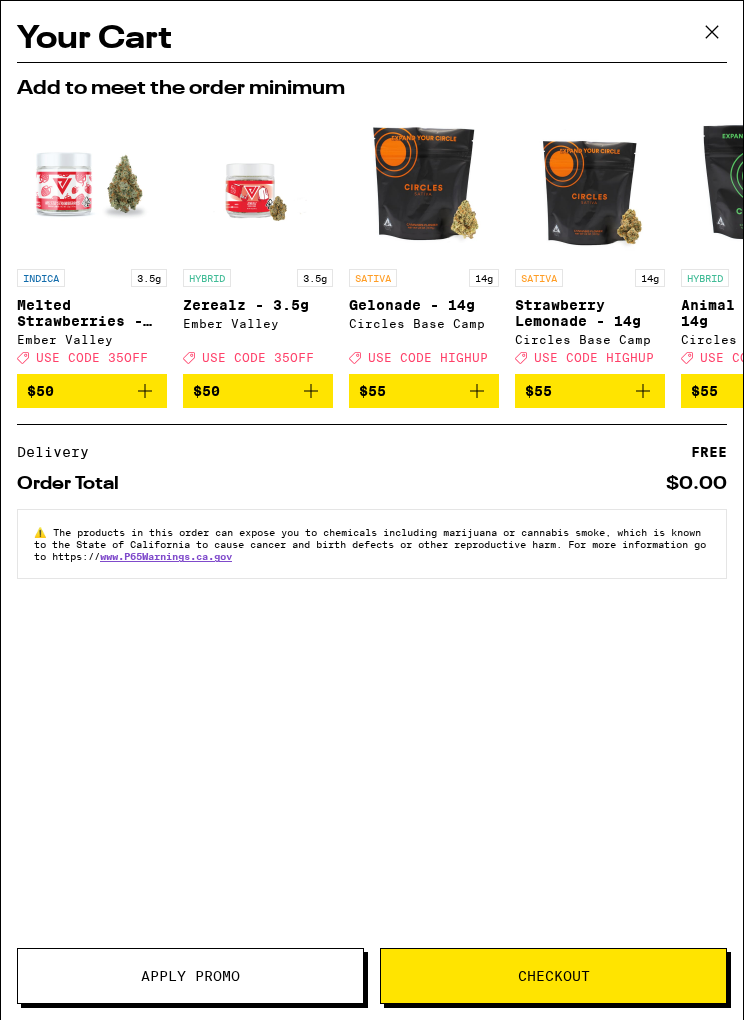 click 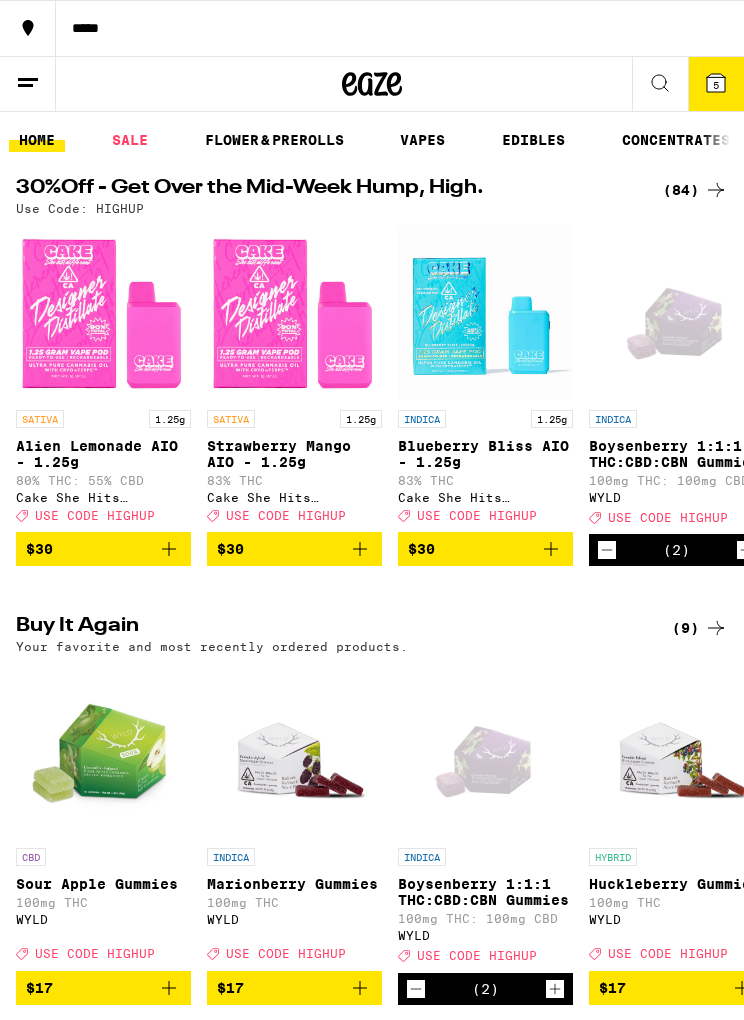scroll, scrollTop: 0, scrollLeft: 0, axis: both 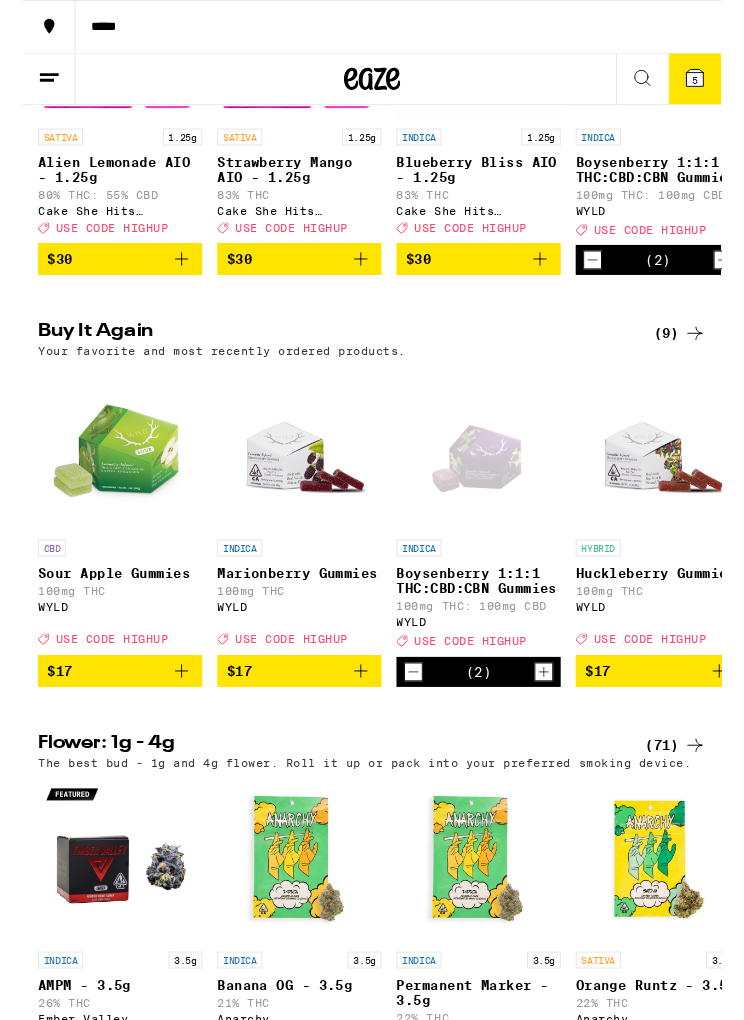 click 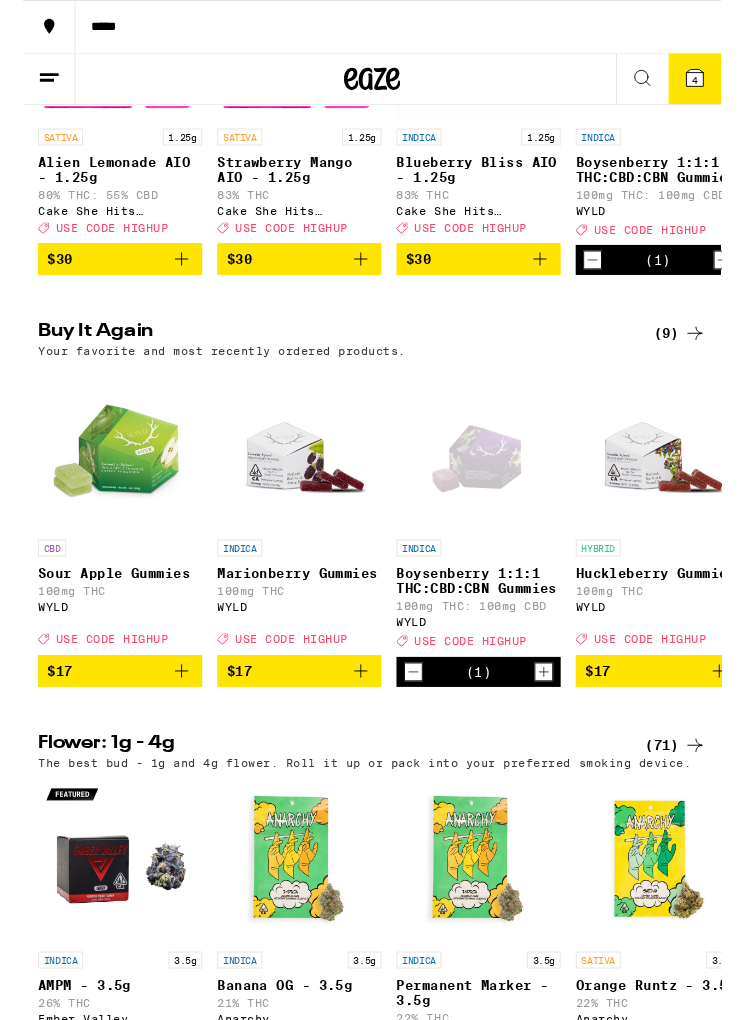 click 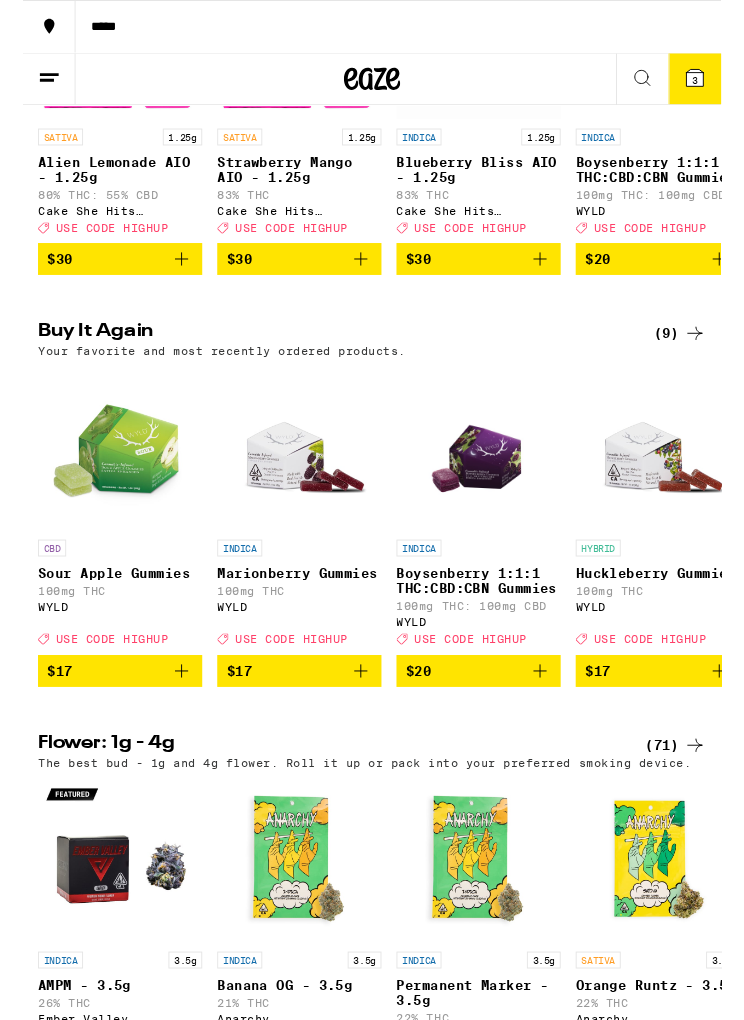 click 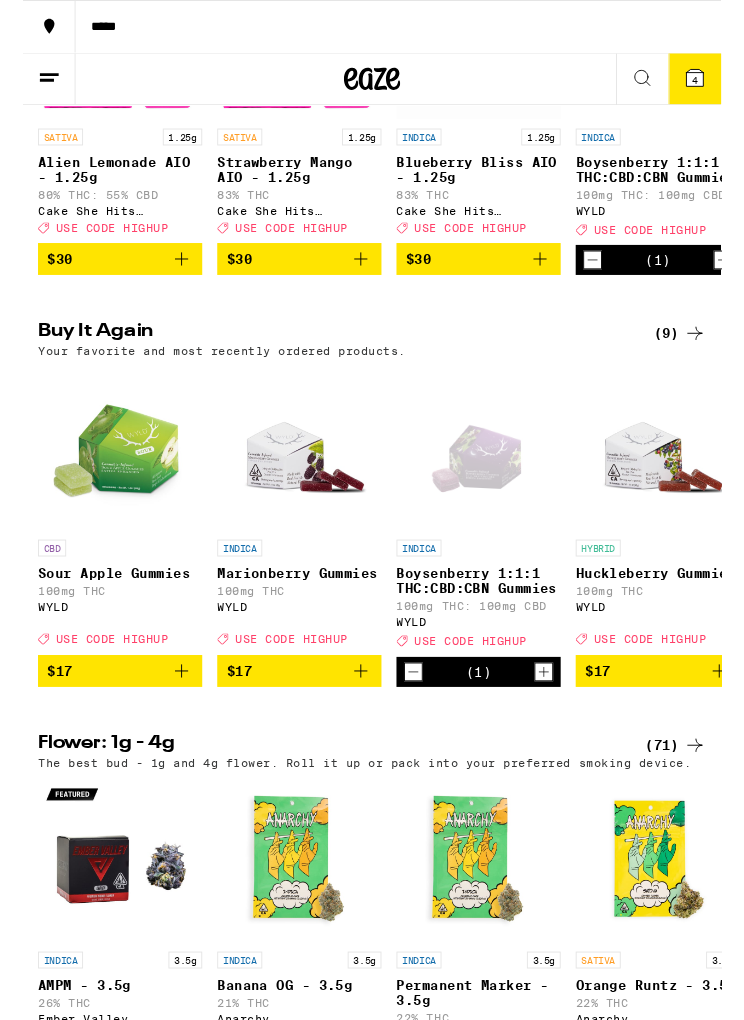 click 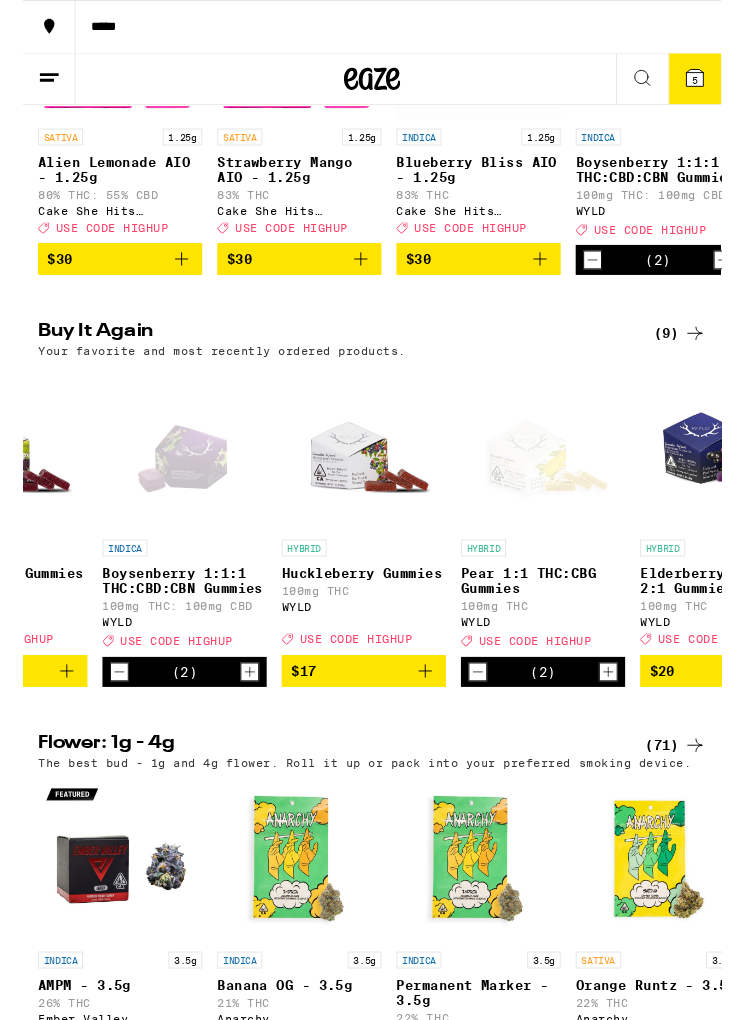 scroll, scrollTop: 0, scrollLeft: 341, axis: horizontal 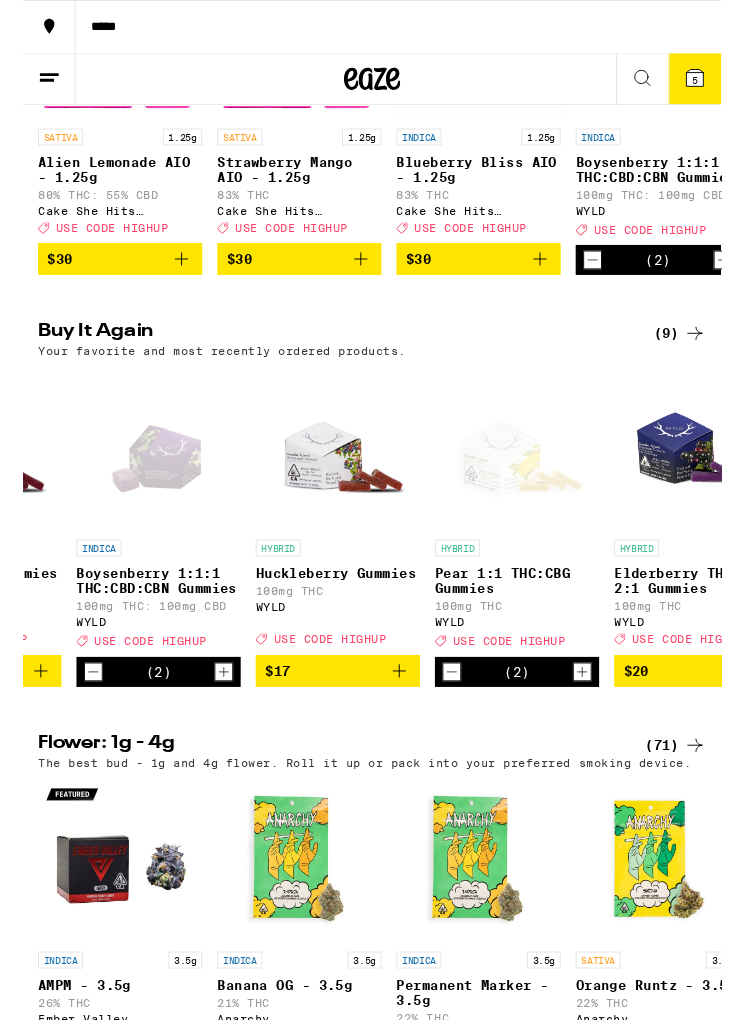 click 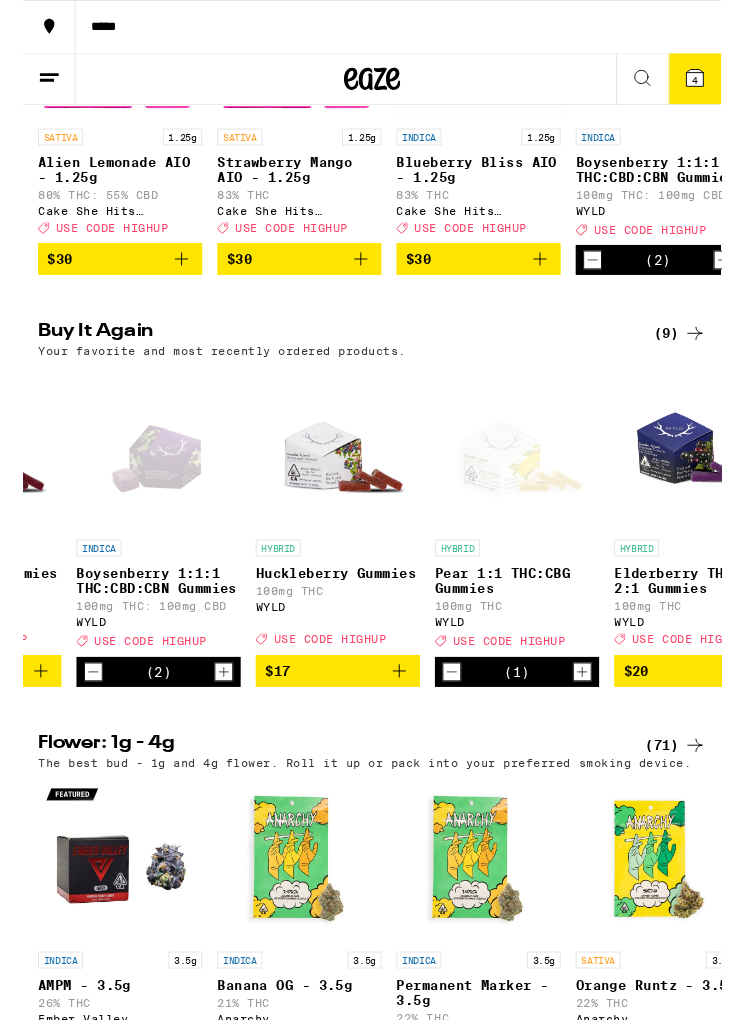 click at bounding box center (457, 716) 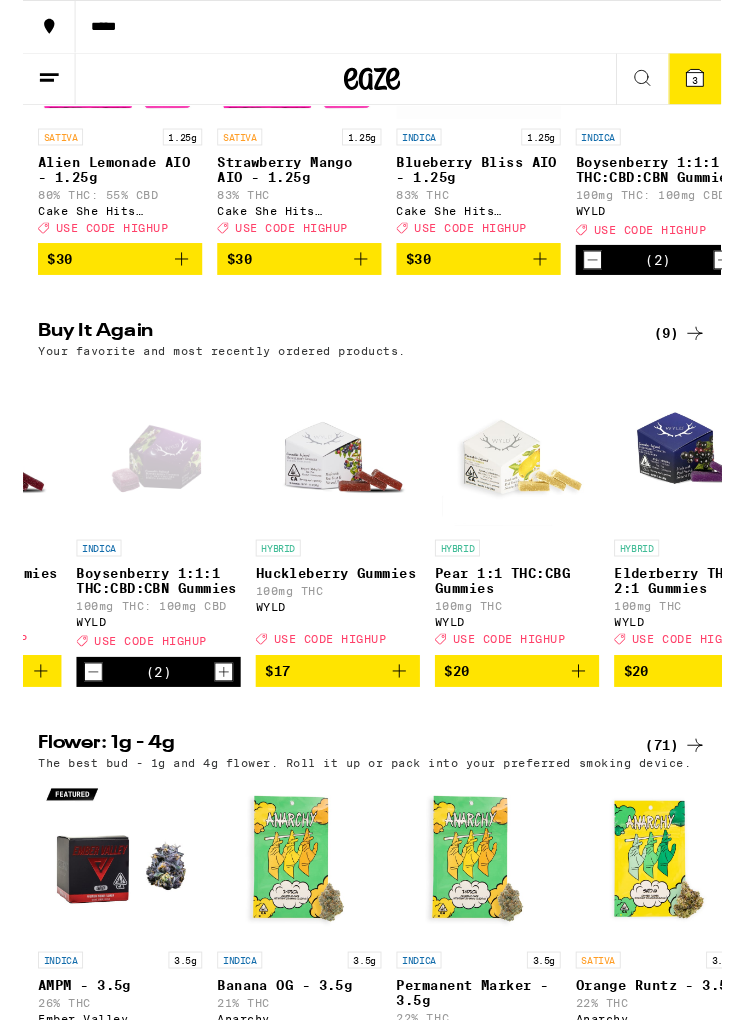 click 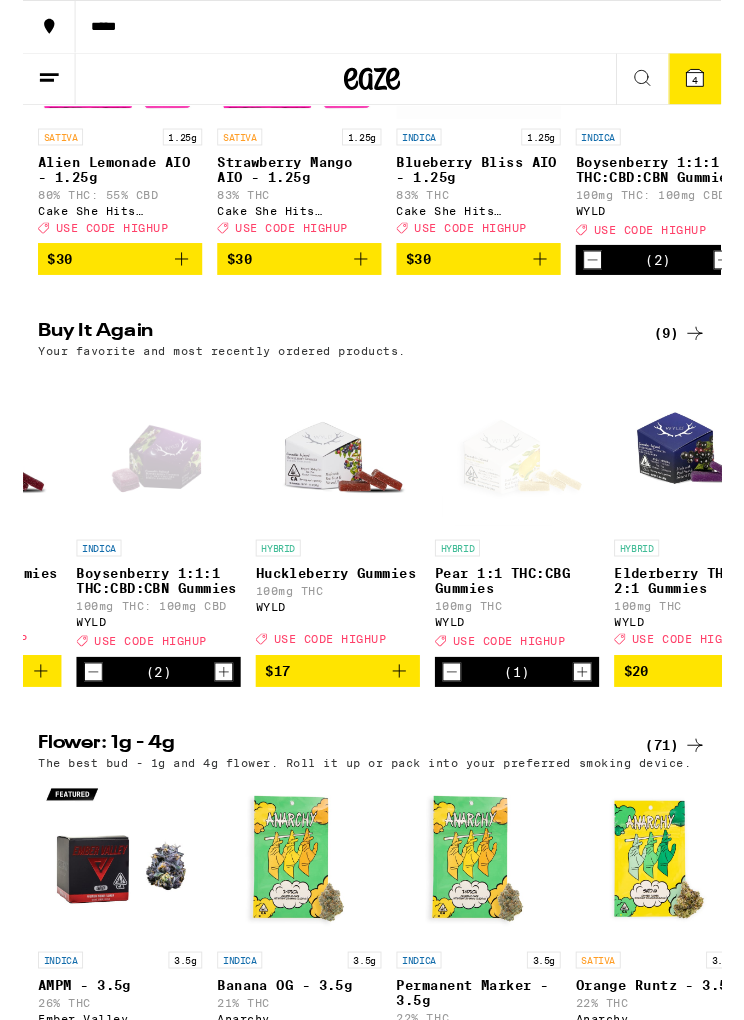 click 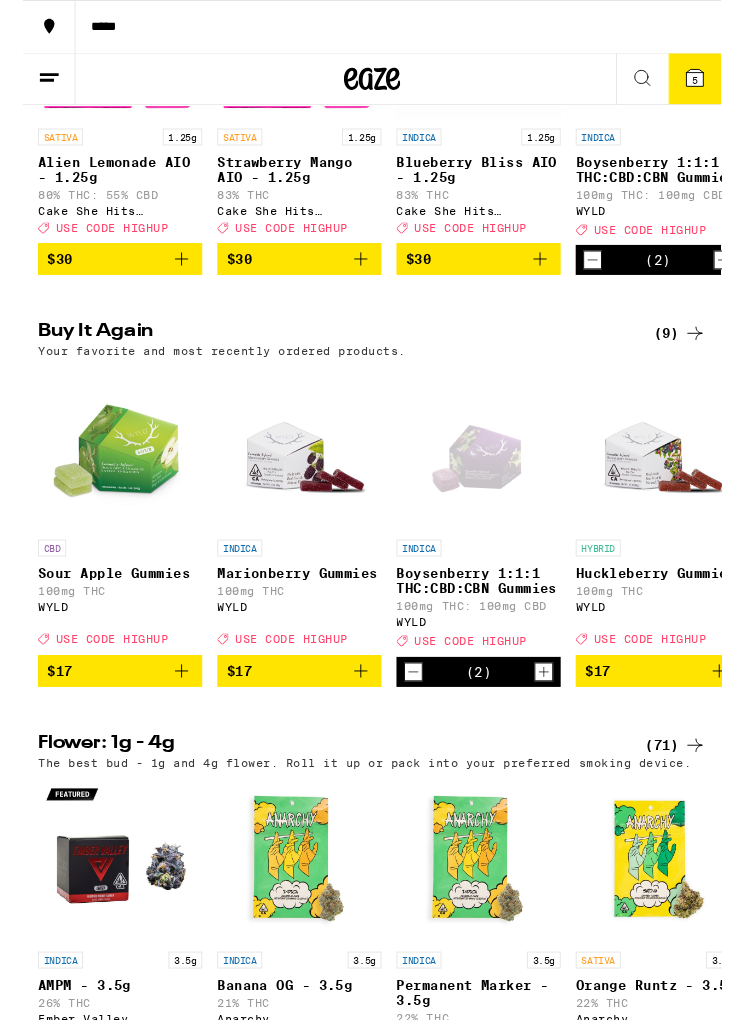 scroll, scrollTop: 0, scrollLeft: 0, axis: both 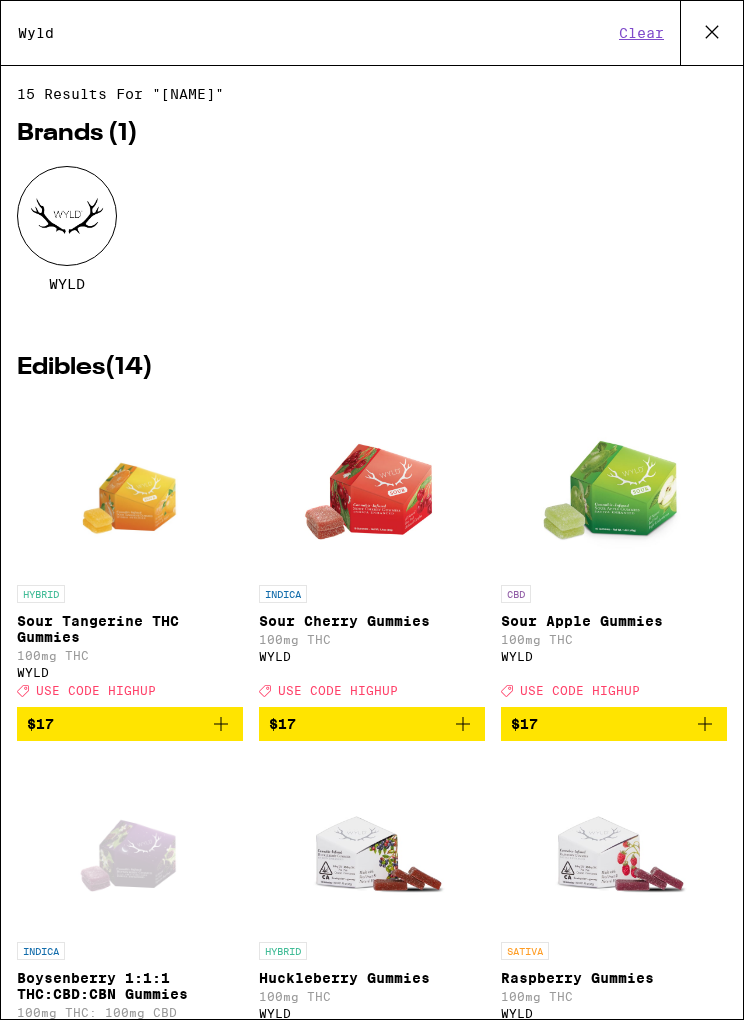type on "Wyld" 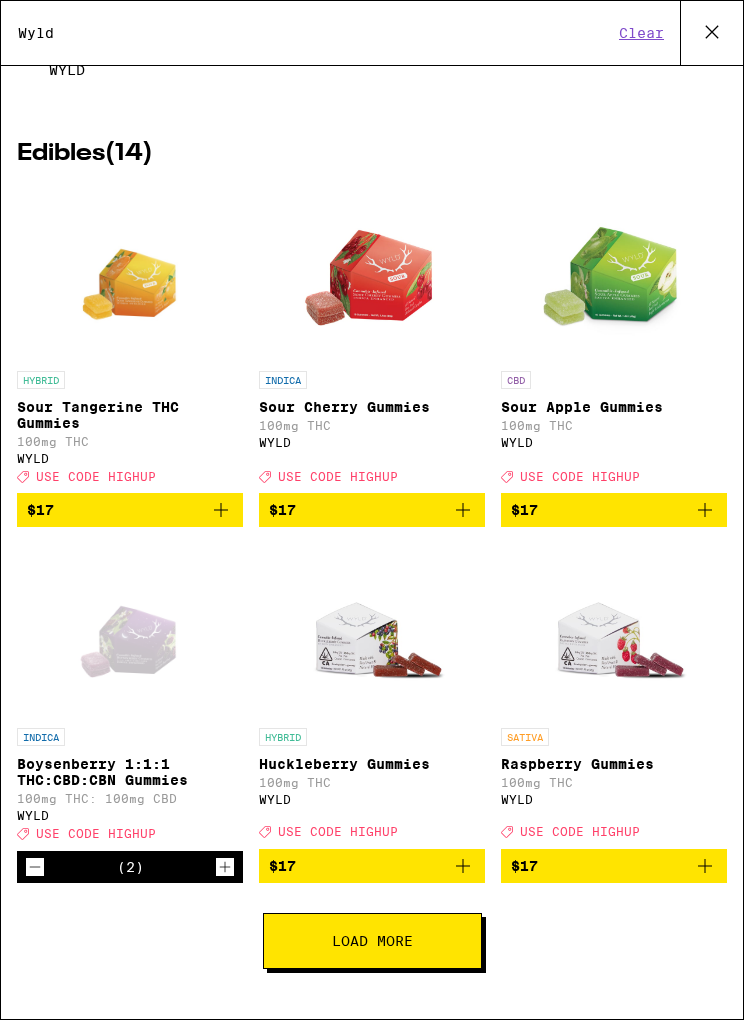 scroll, scrollTop: 255, scrollLeft: 0, axis: vertical 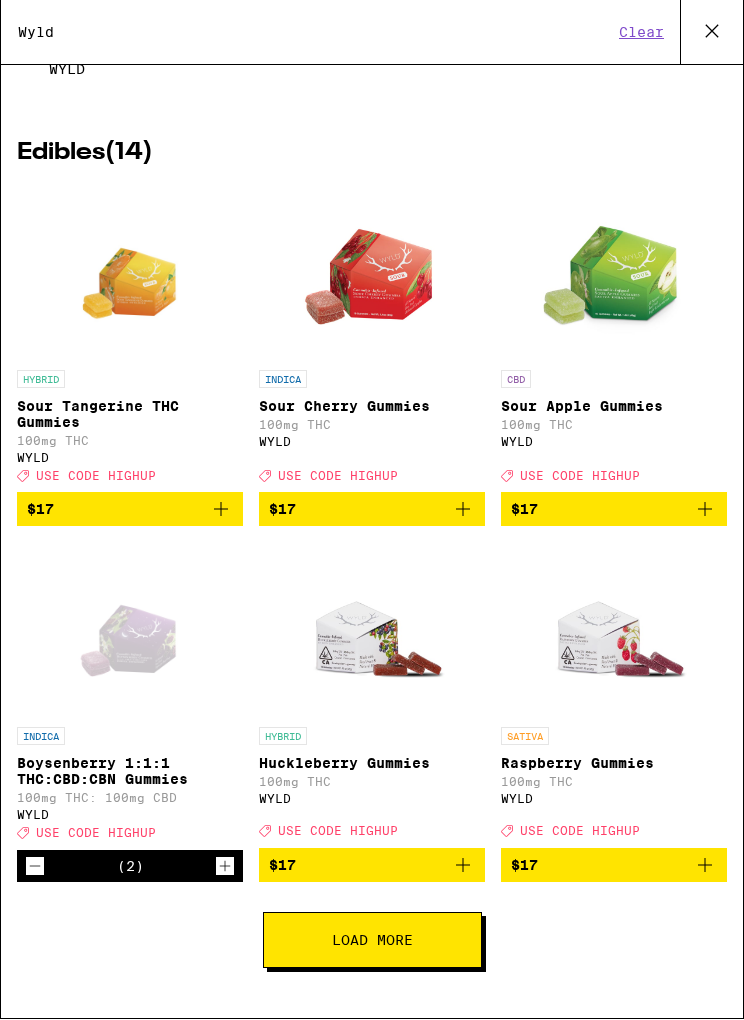 click on "Load More" at bounding box center [372, 941] 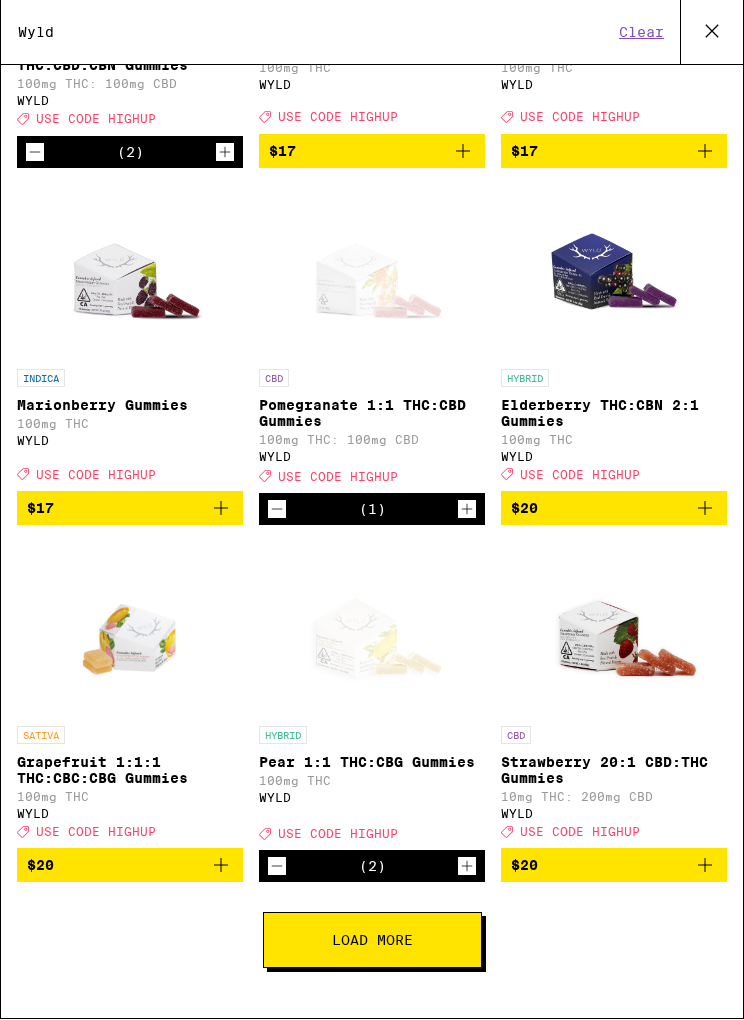 scroll, scrollTop: 1001, scrollLeft: 0, axis: vertical 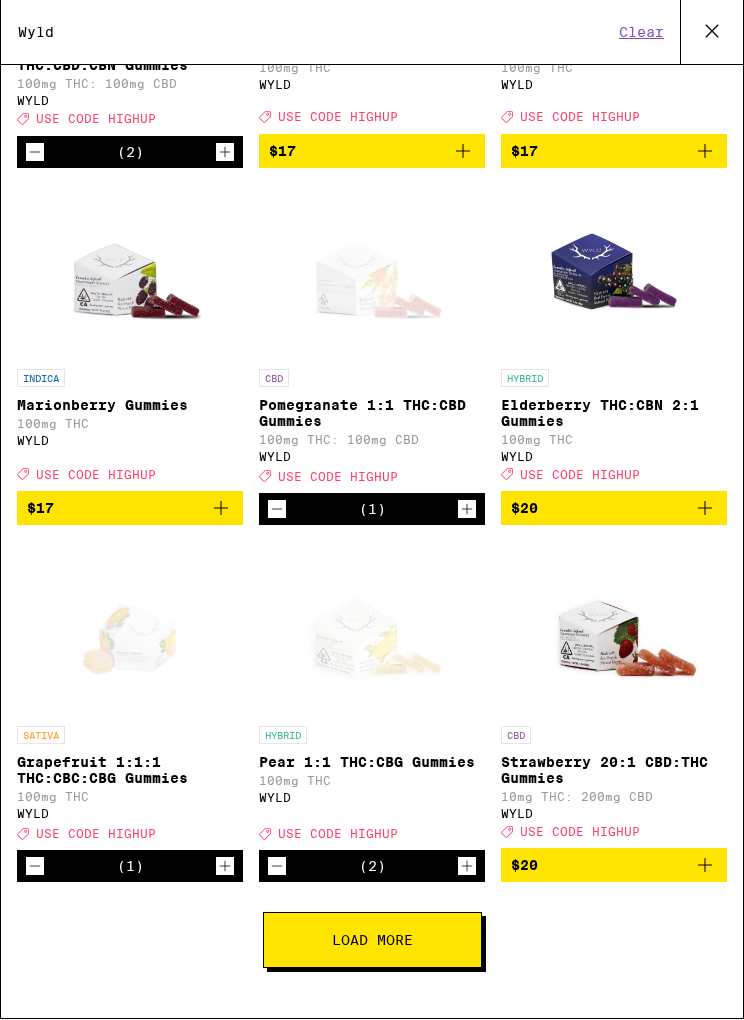 click on "Load More" at bounding box center (372, 941) 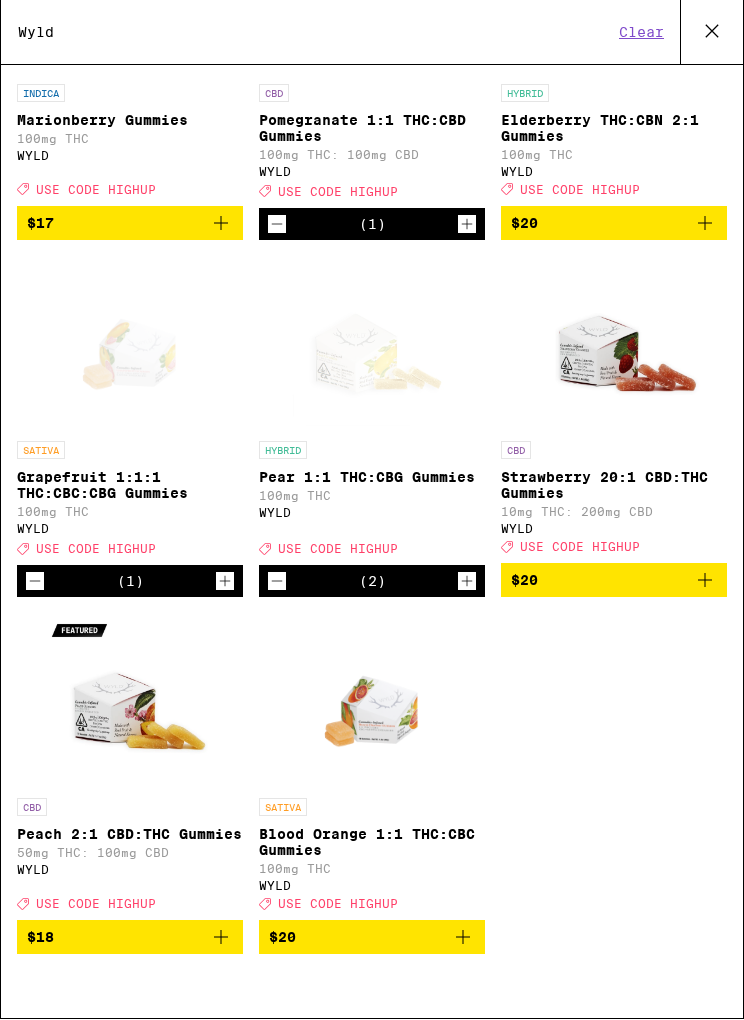 scroll, scrollTop: 1303, scrollLeft: 0, axis: vertical 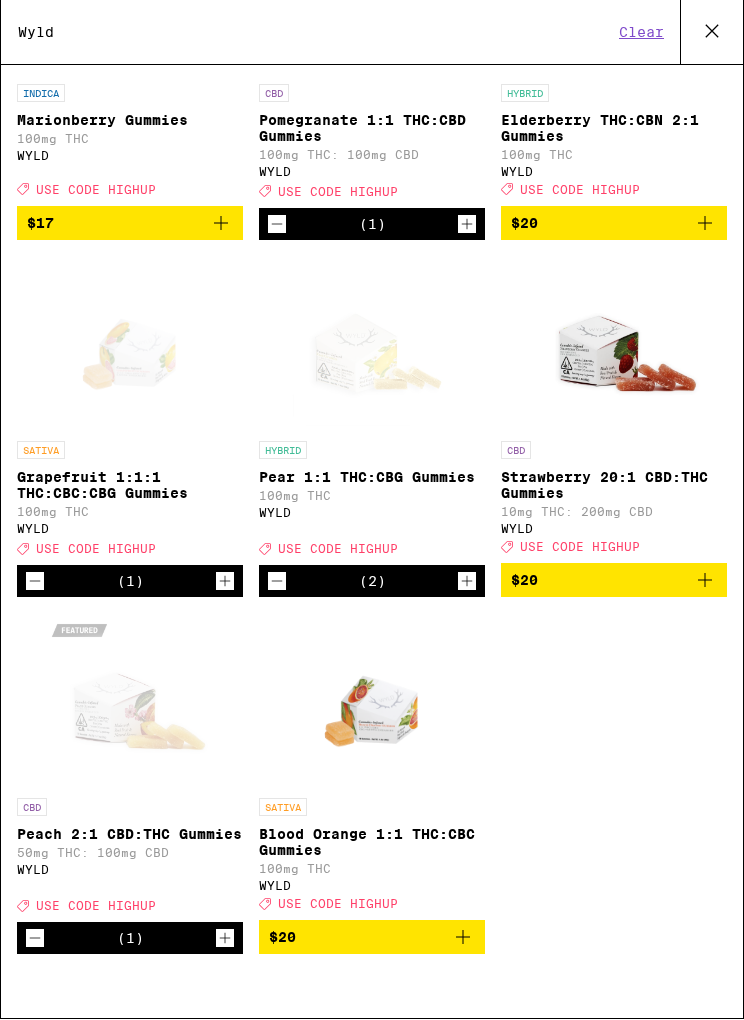 click 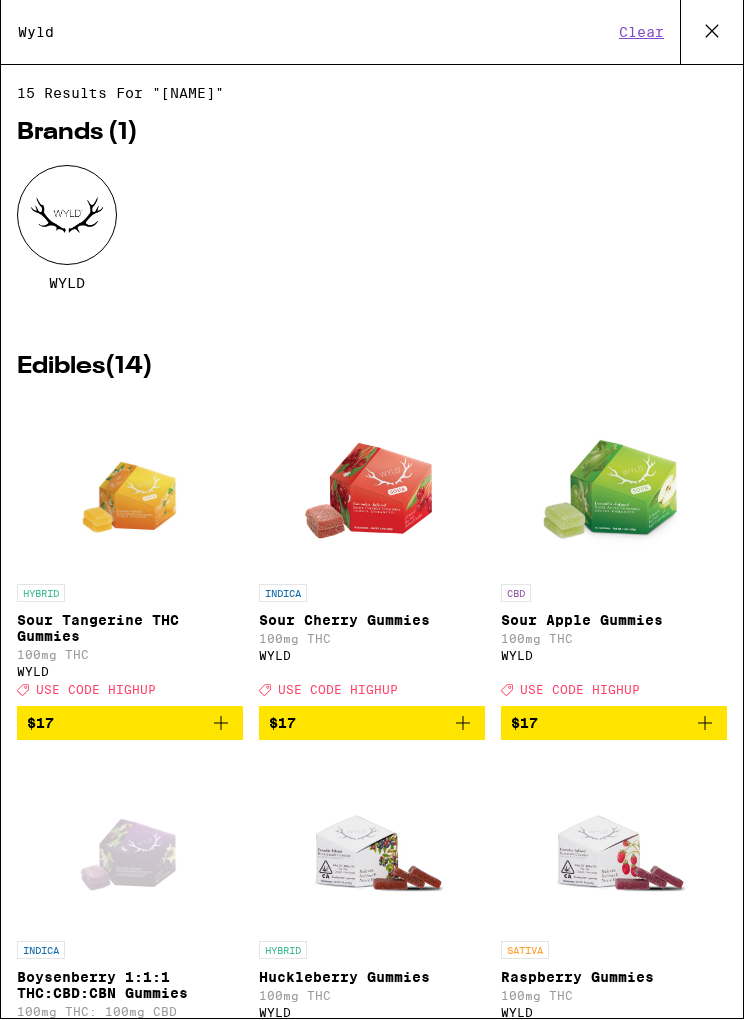 scroll, scrollTop: 0, scrollLeft: 0, axis: both 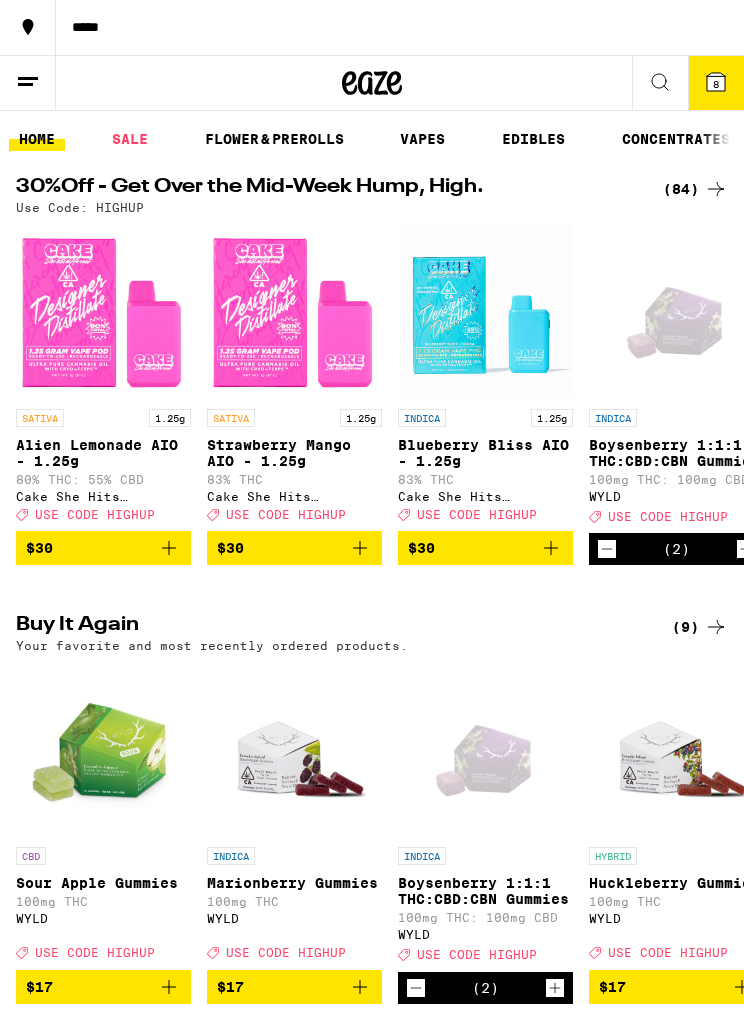 click 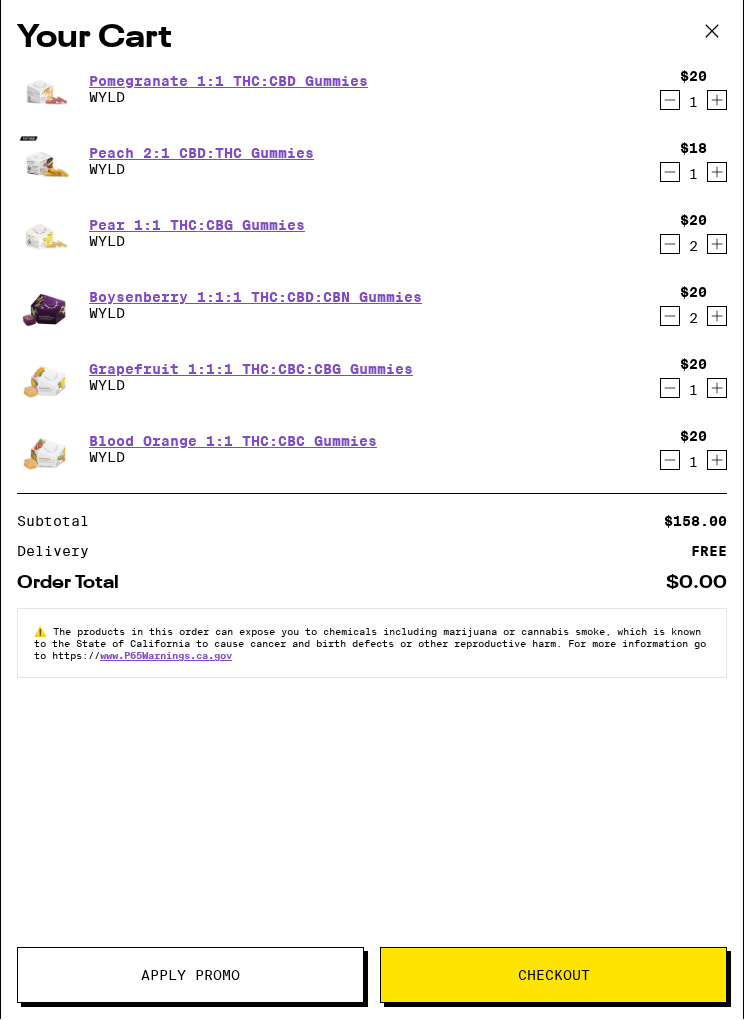 scroll, scrollTop: 1, scrollLeft: 0, axis: vertical 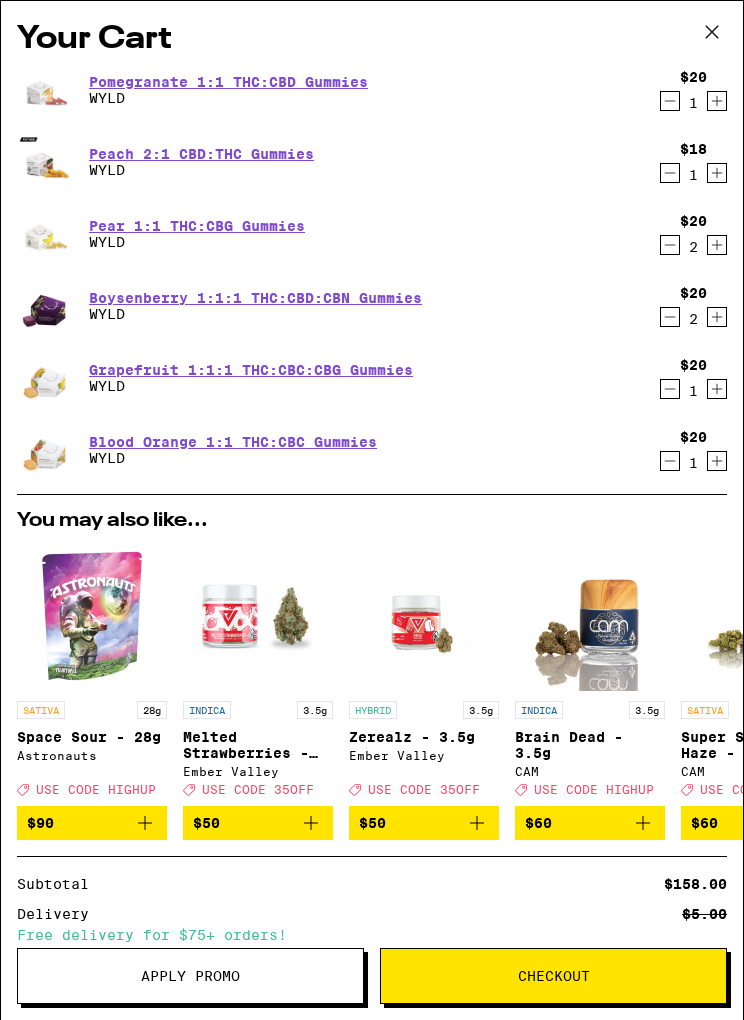 click on "Apply Promo" at bounding box center (190, 976) 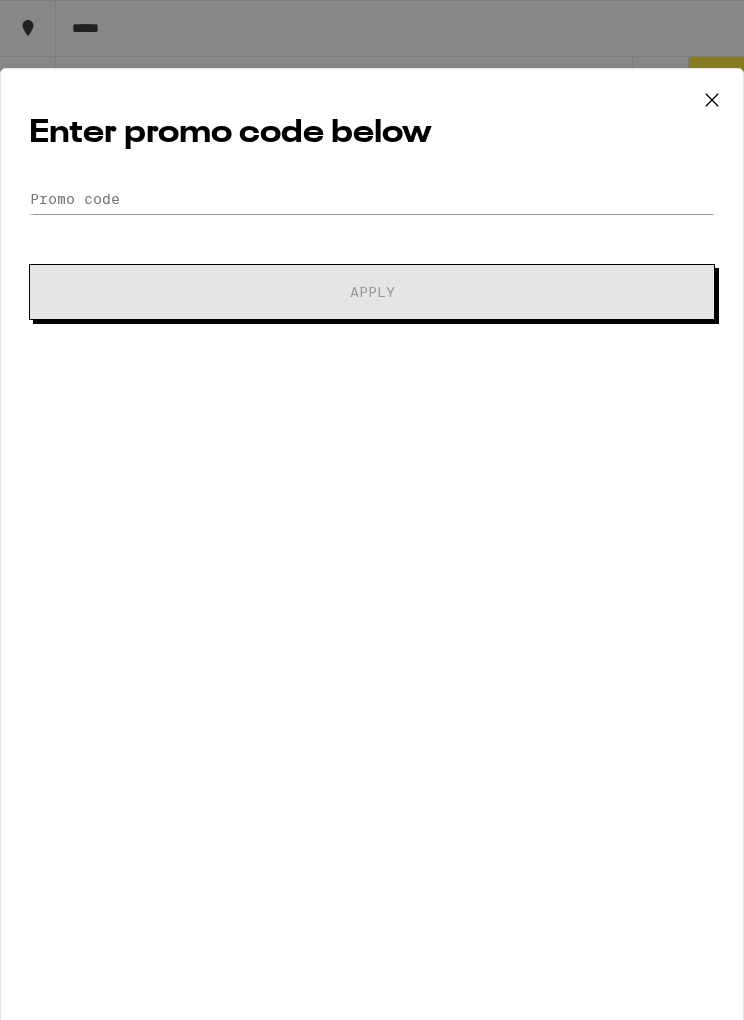 scroll, scrollTop: 0, scrollLeft: 0, axis: both 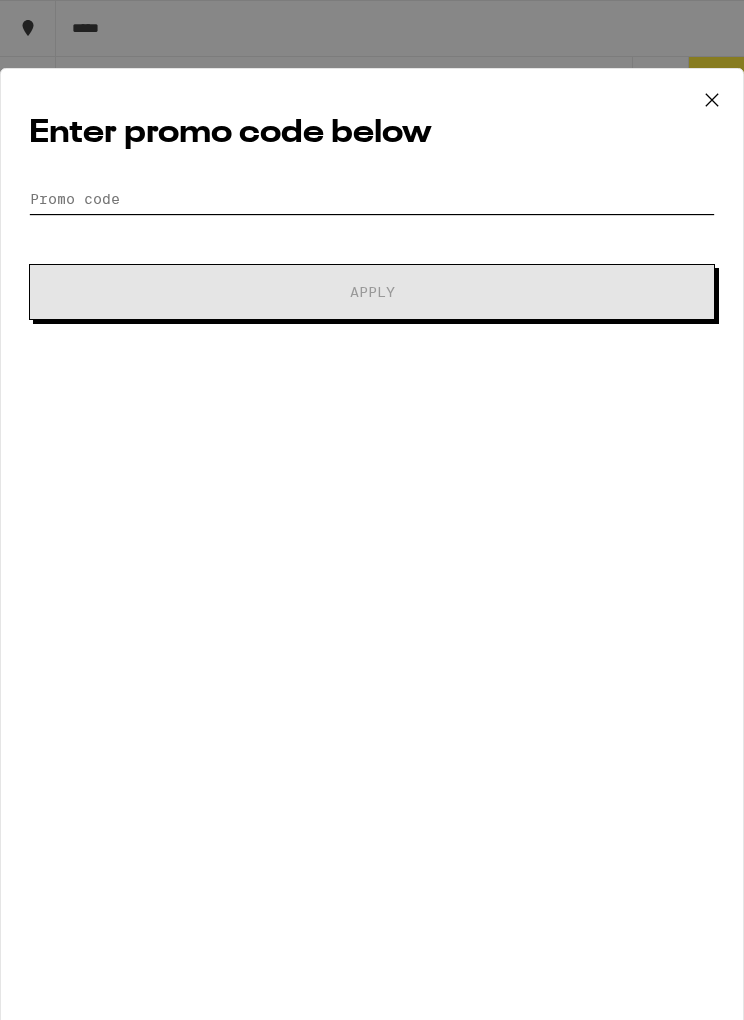 click on "Promo Code" at bounding box center (372, 199) 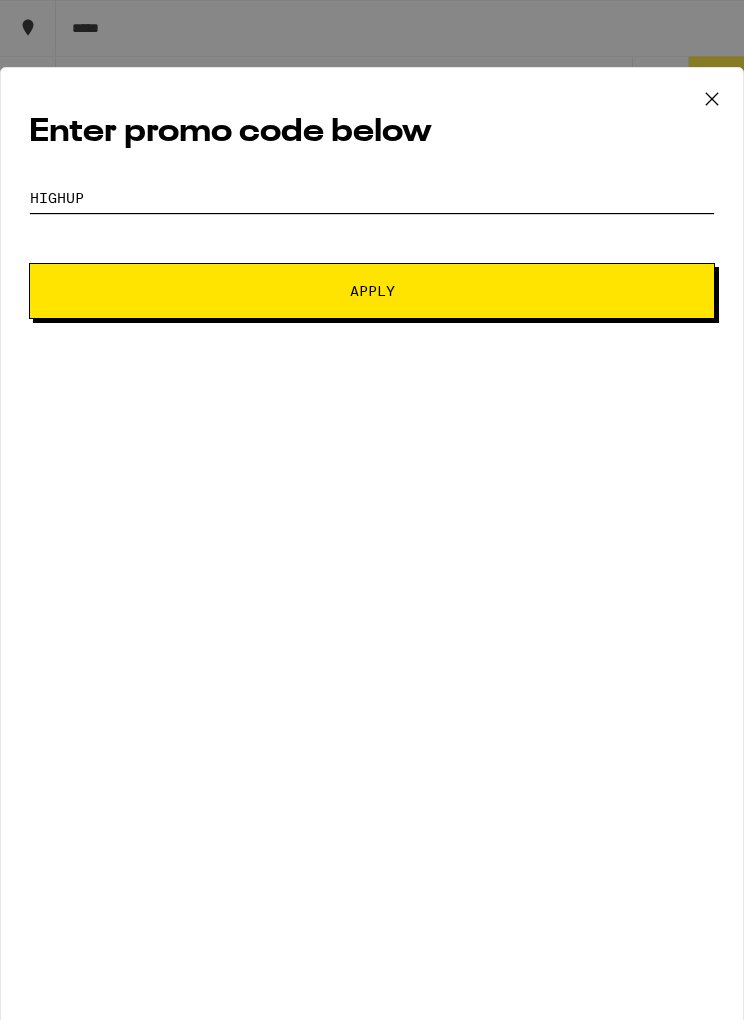 type on "Highup" 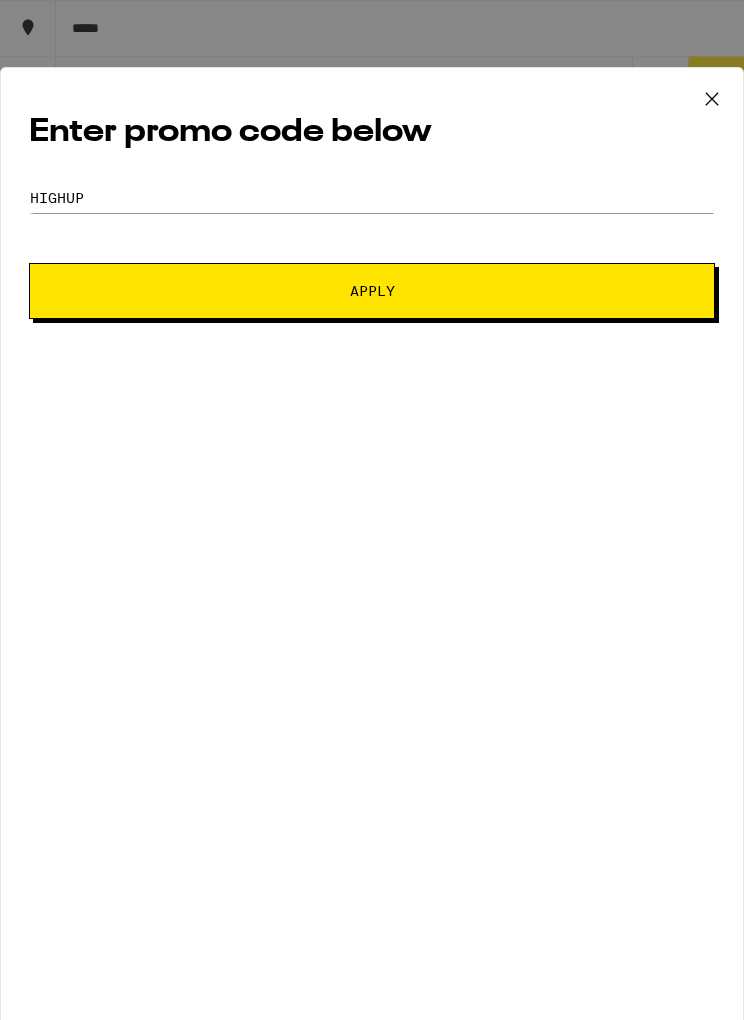 click on "Apply" at bounding box center (372, 292) 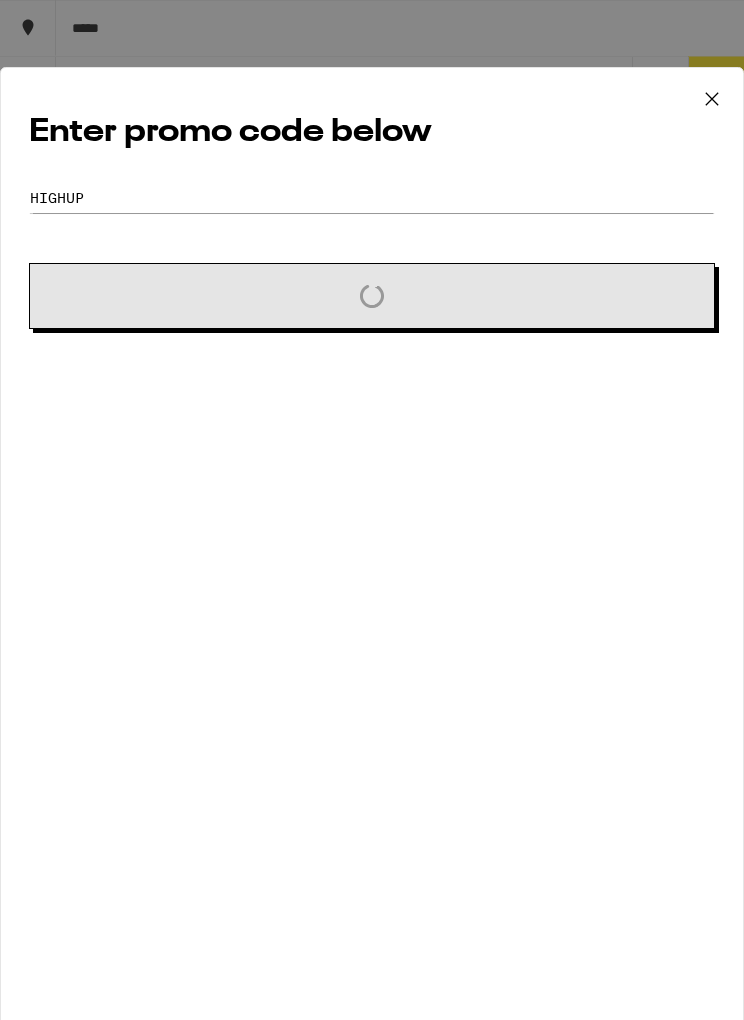 scroll, scrollTop: 1, scrollLeft: 0, axis: vertical 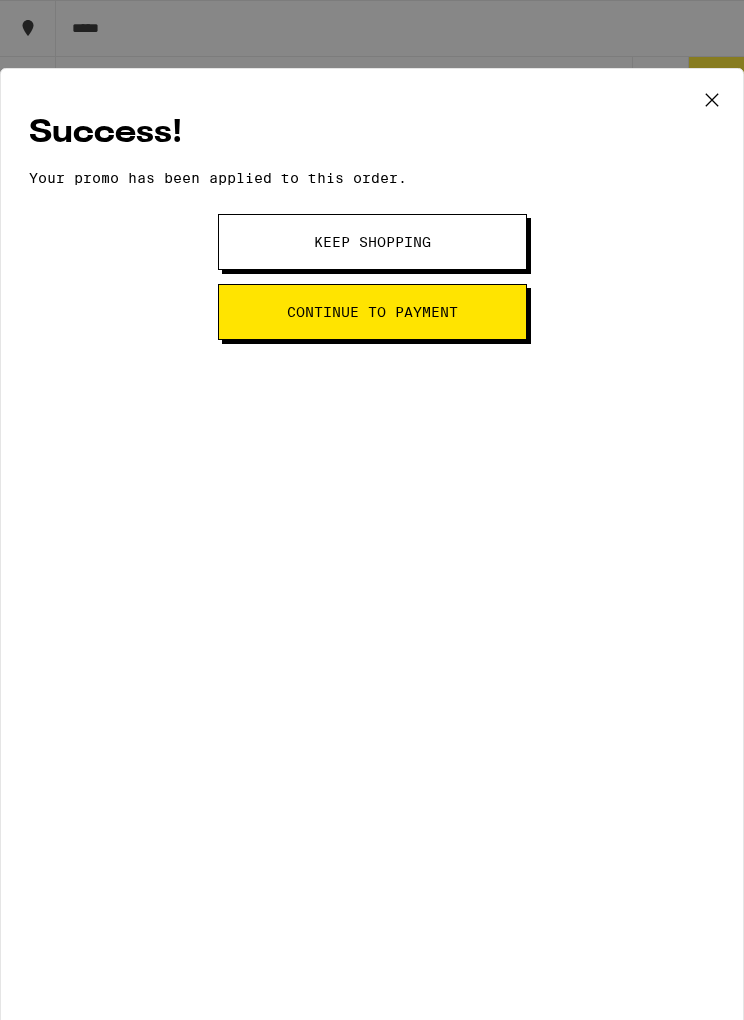 click on "Continue to payment" at bounding box center (372, 312) 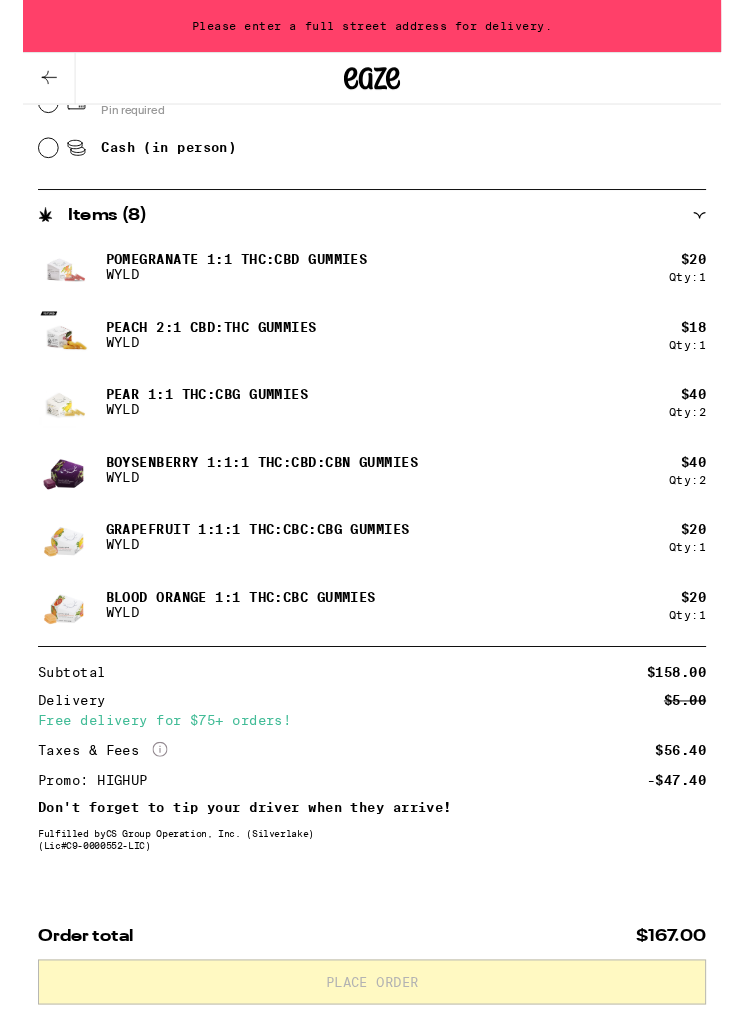 scroll, scrollTop: 935, scrollLeft: 0, axis: vertical 